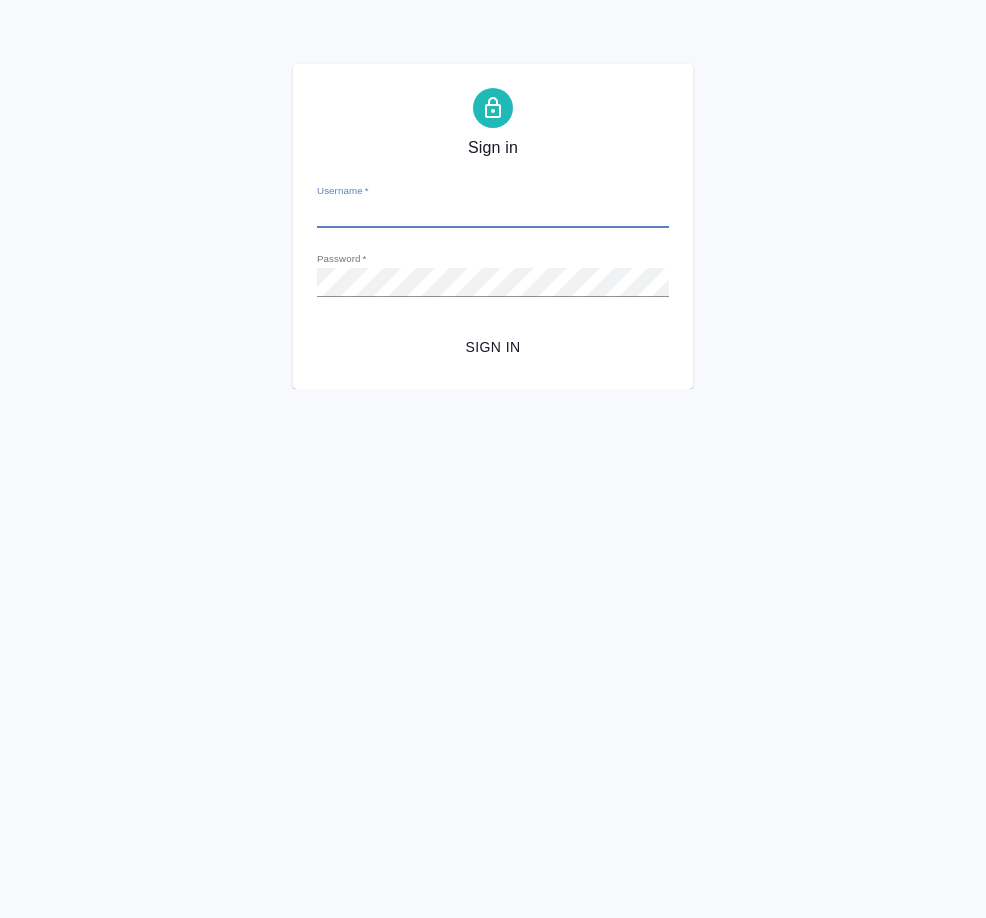 scroll, scrollTop: 0, scrollLeft: 0, axis: both 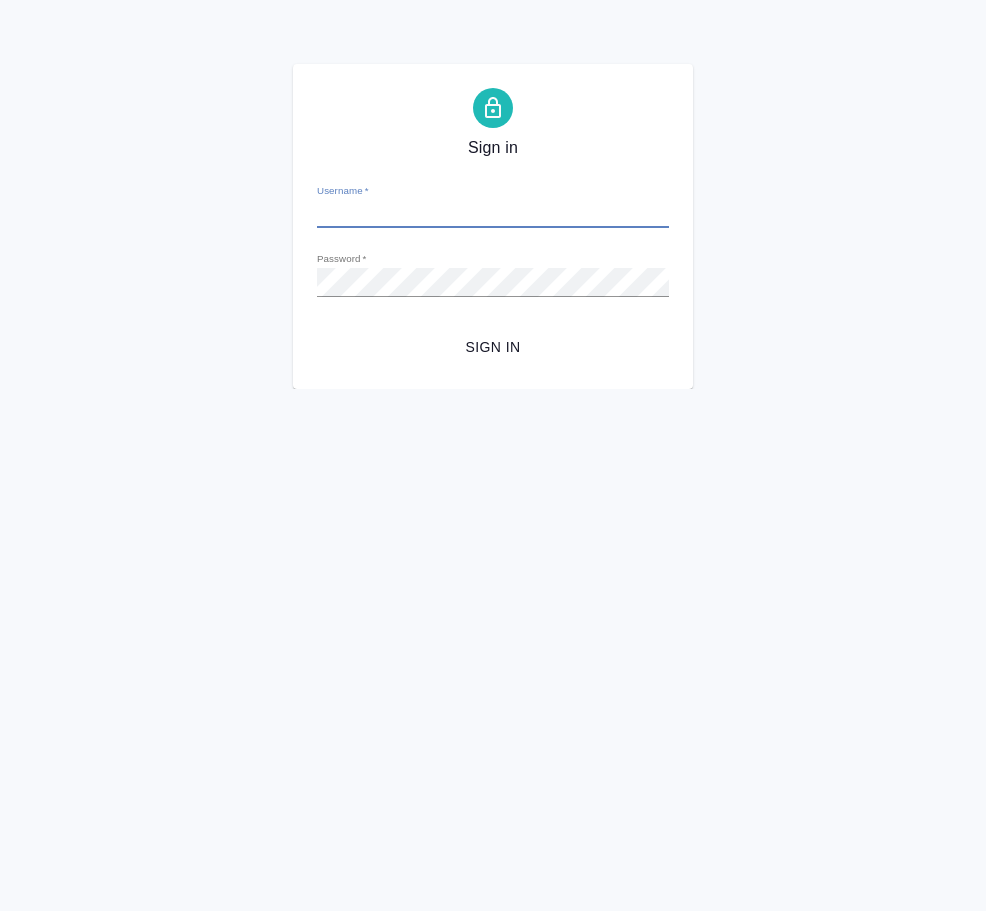 type on "[EMAIL]" 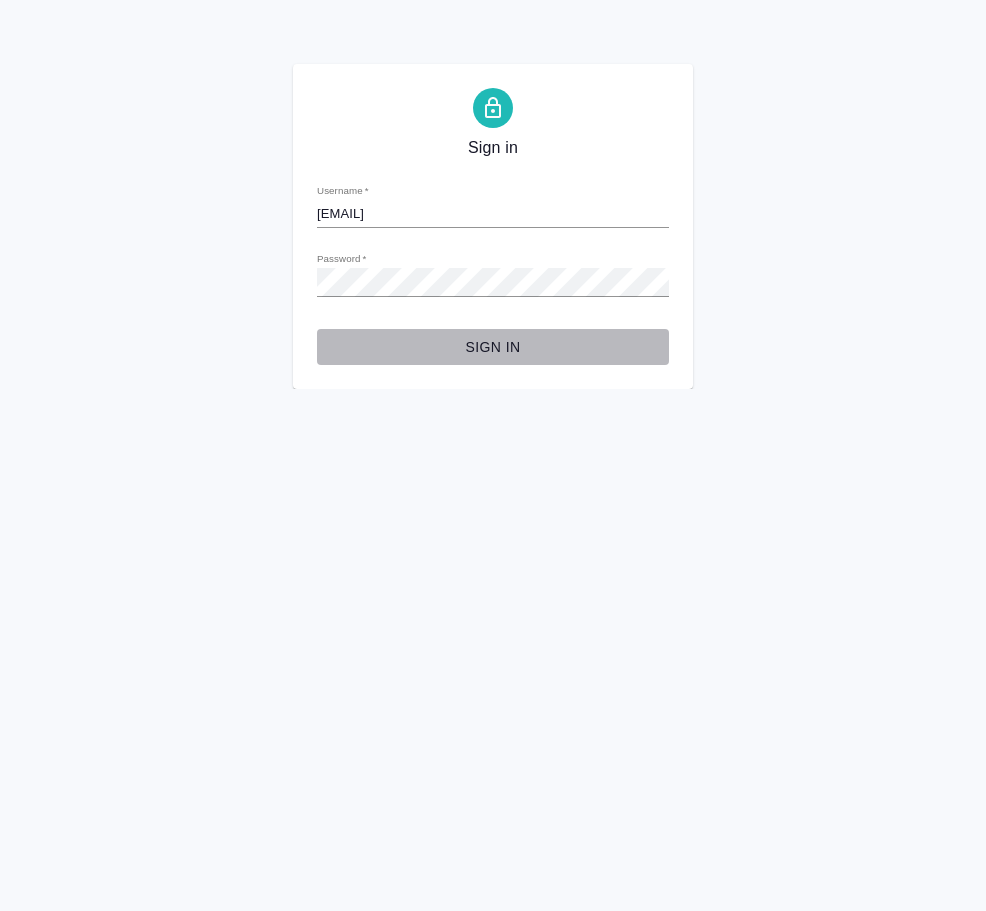 click on "Sign in" at bounding box center [493, 347] 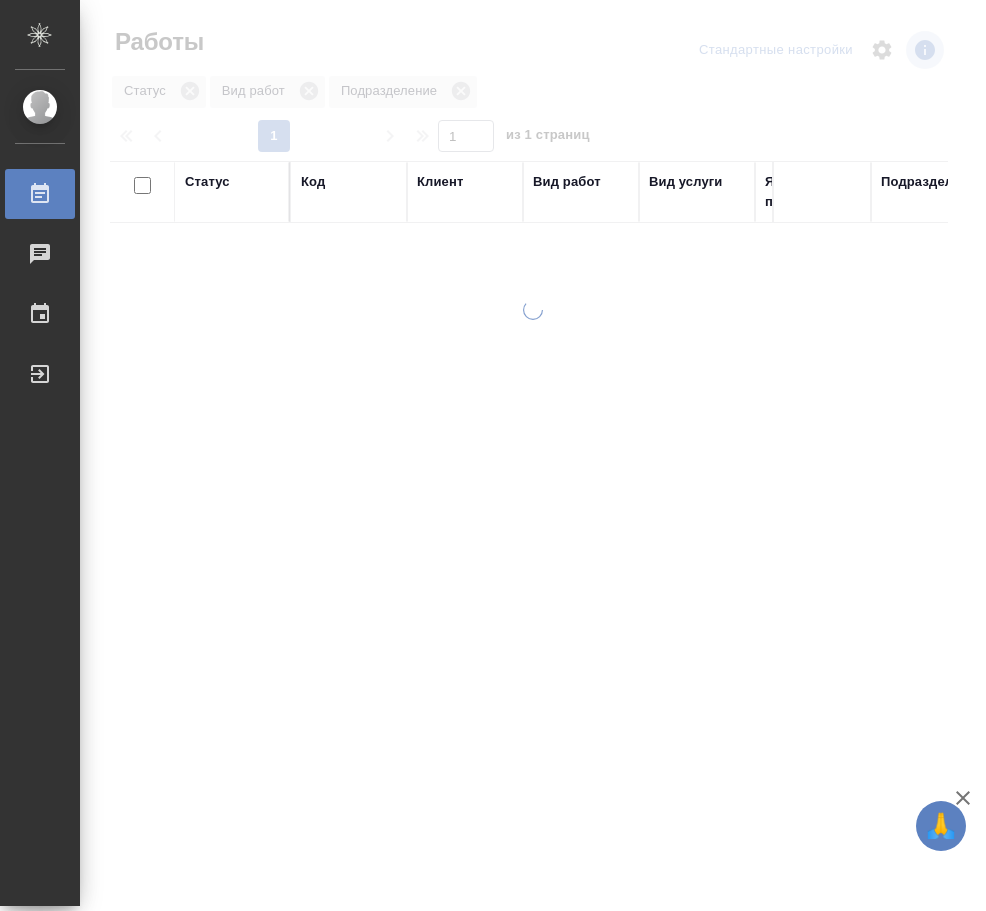 scroll, scrollTop: 0, scrollLeft: 0, axis: both 